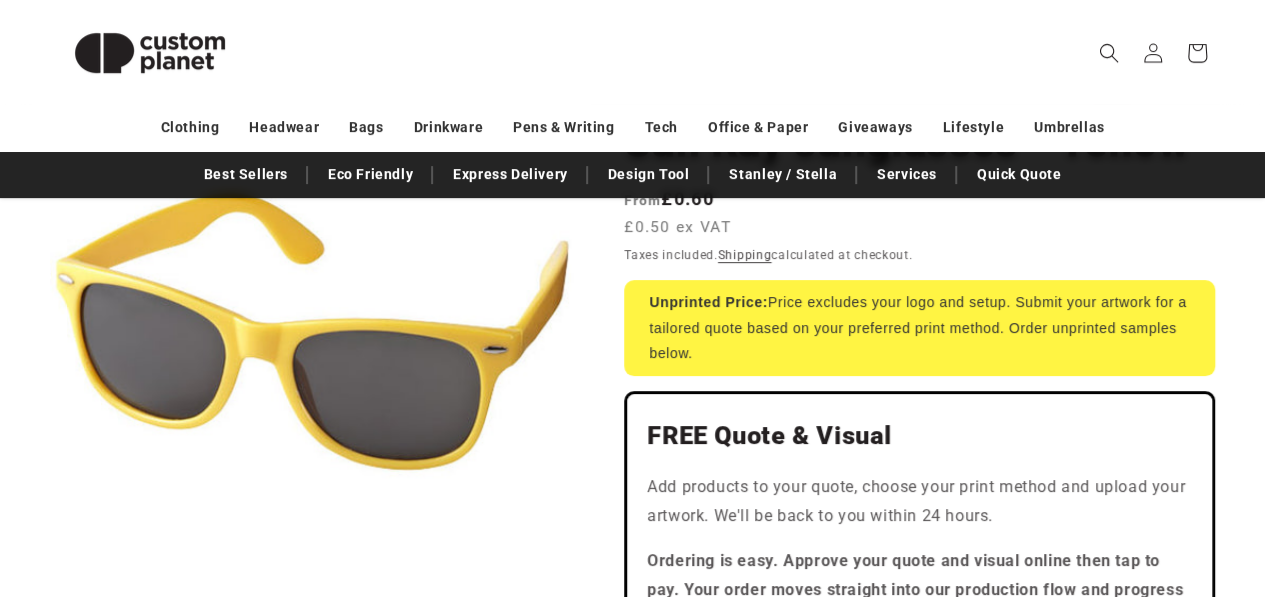 scroll, scrollTop: 0, scrollLeft: 0, axis: both 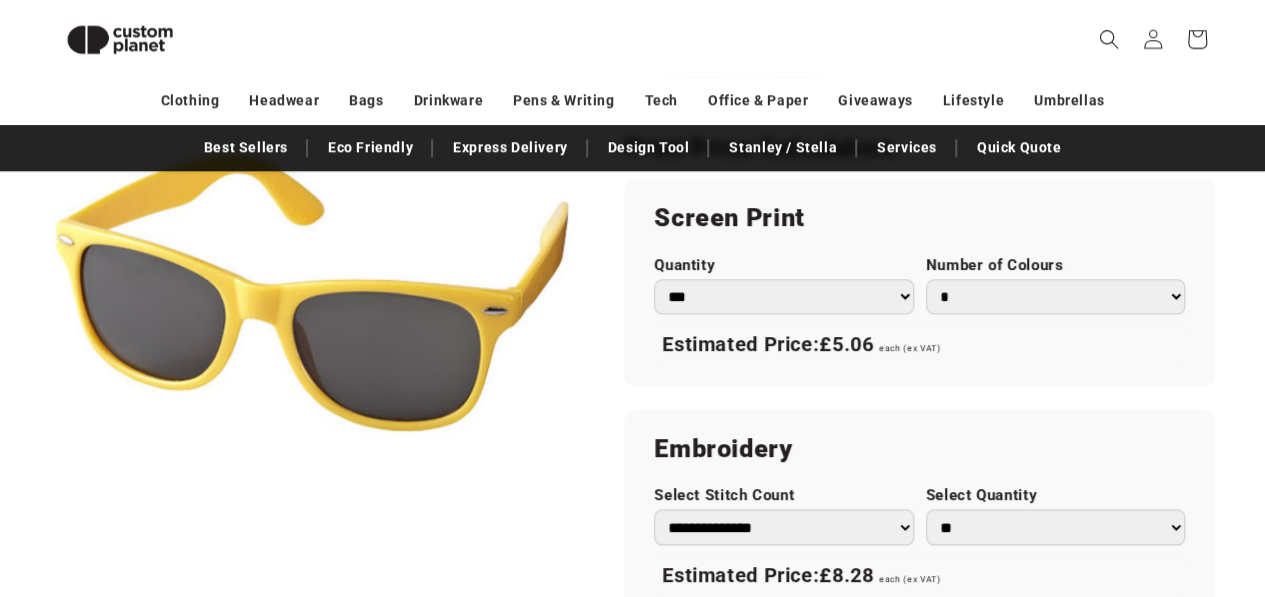 click on "***
***
***
****
****
****
*****
*****" at bounding box center (783, 296) 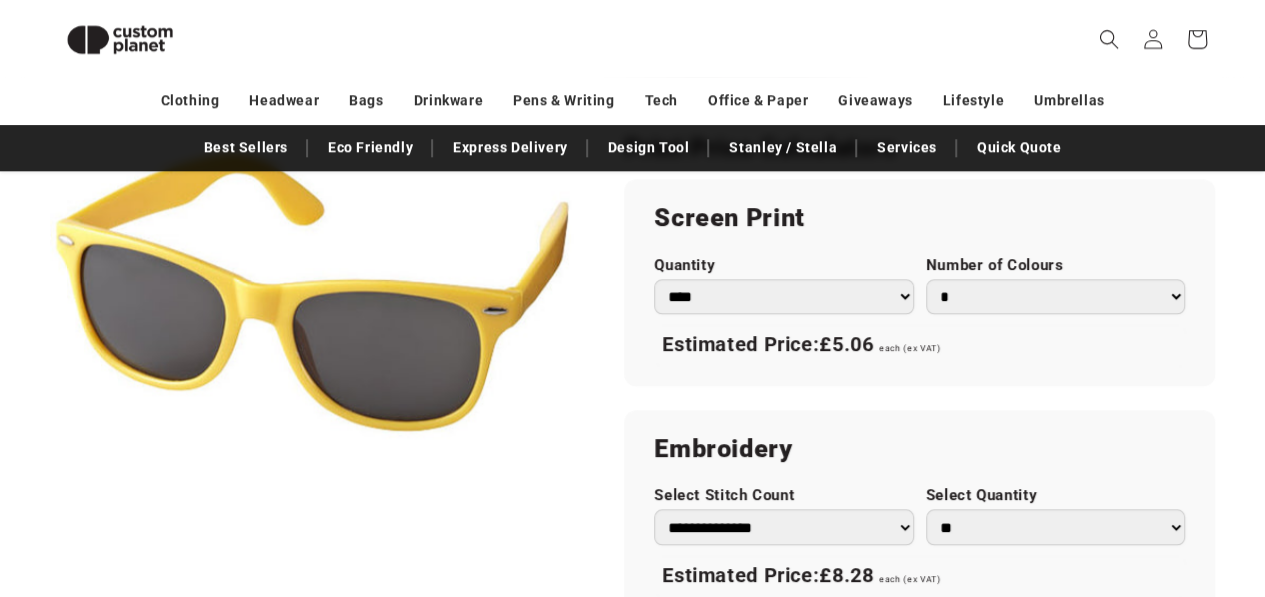 click on "***
***
***
****
****
****
*****
*****" at bounding box center [783, 296] 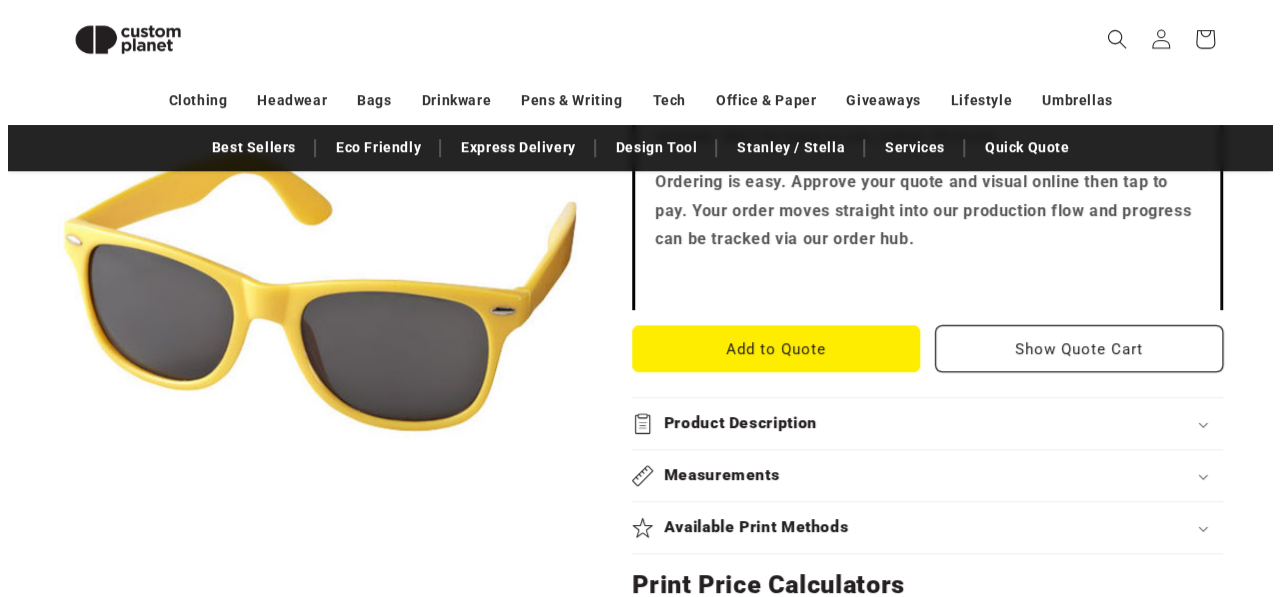 scroll, scrollTop: 606, scrollLeft: 0, axis: vertical 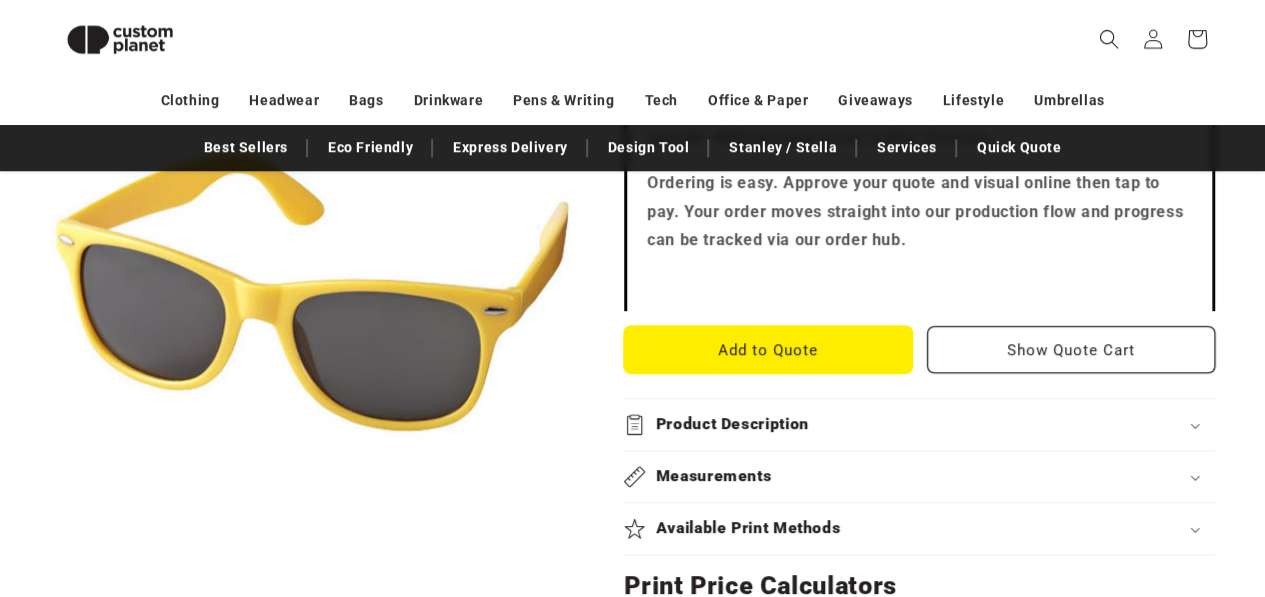 click on "Add to Quote" at bounding box center (768, 349) 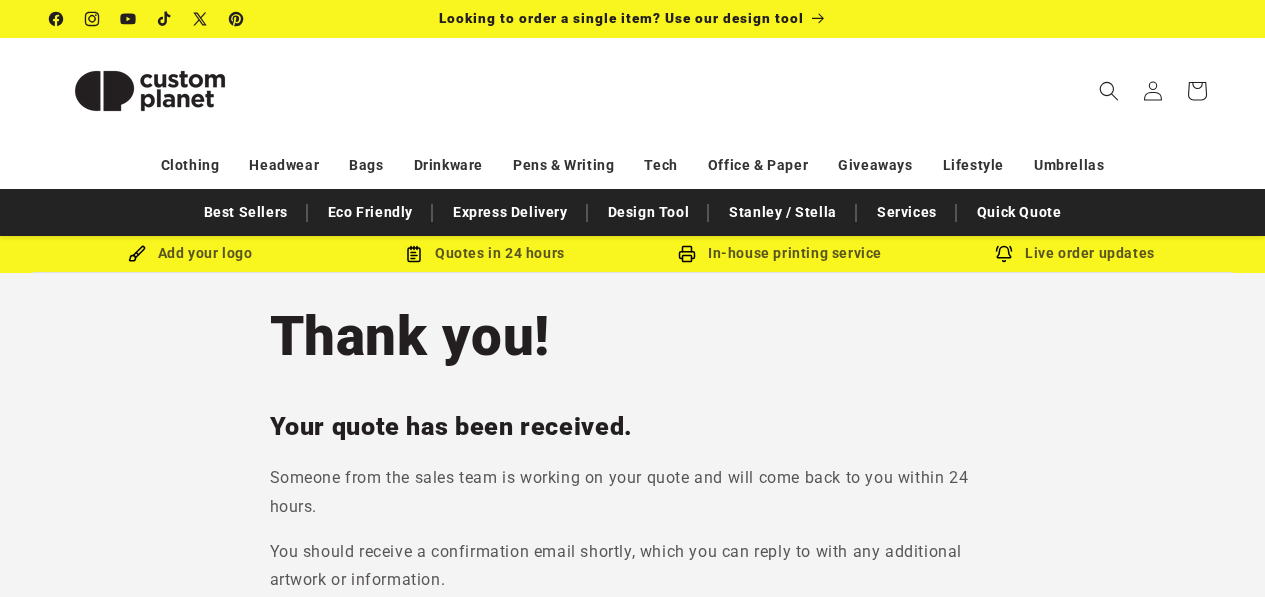 scroll, scrollTop: 0, scrollLeft: 0, axis: both 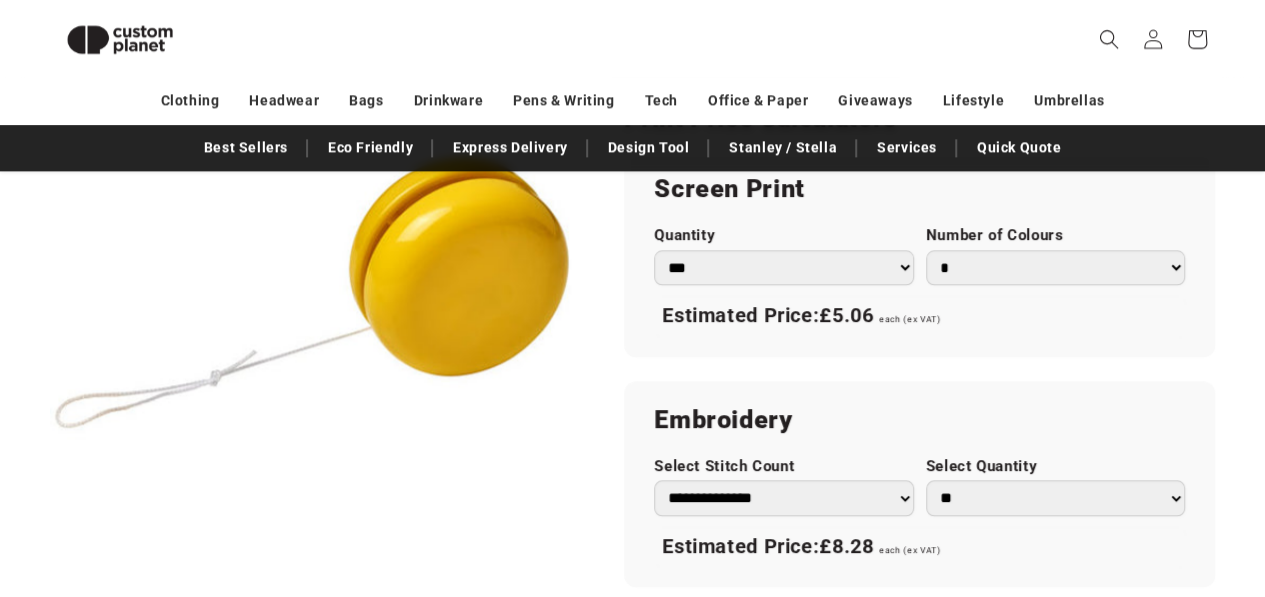 click on "***
***
***
****
****
****
*****
*****" at bounding box center [783, 267] 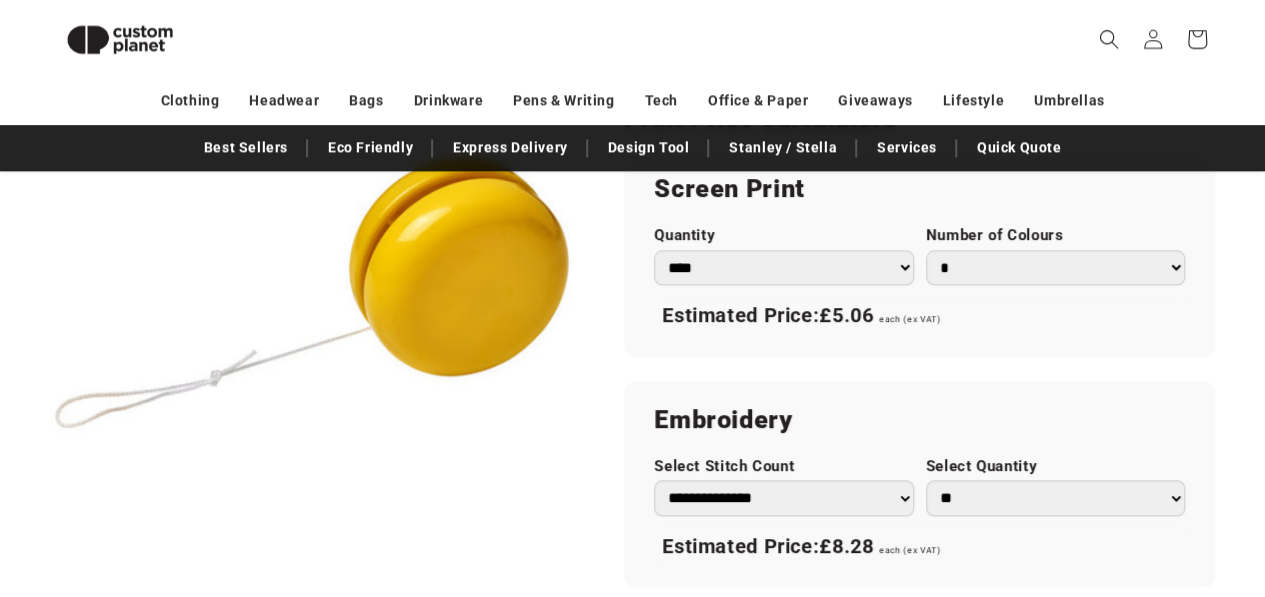 click on "***
***
***
****
****
****
*****
*****" at bounding box center [783, 267] 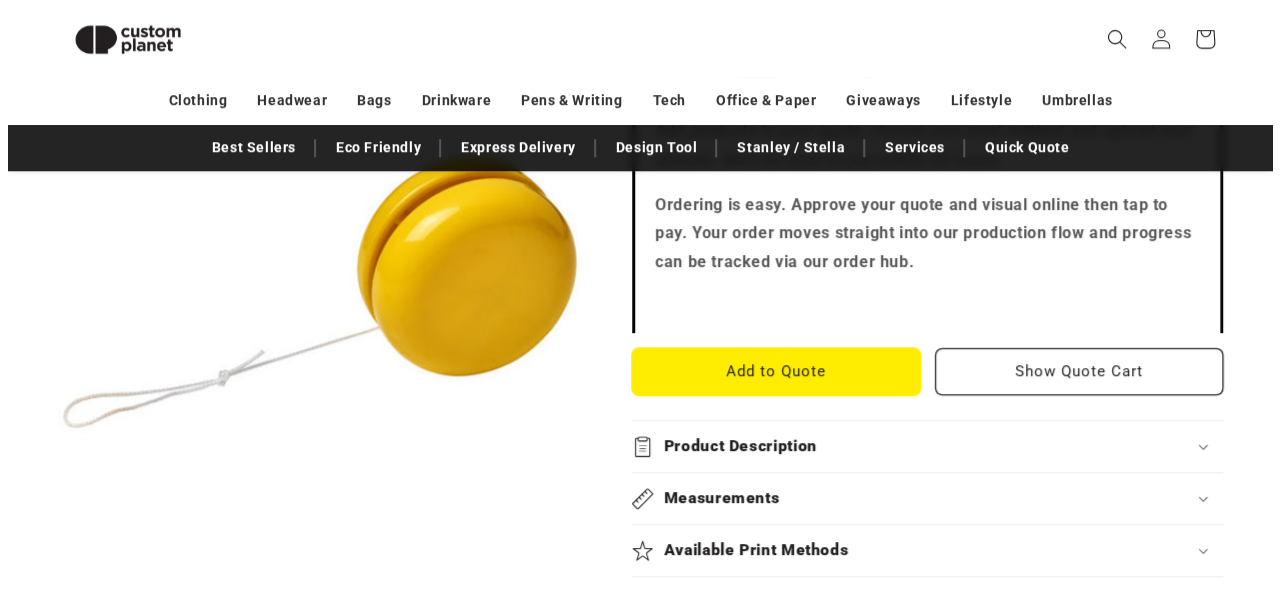 scroll, scrollTop: 629, scrollLeft: 0, axis: vertical 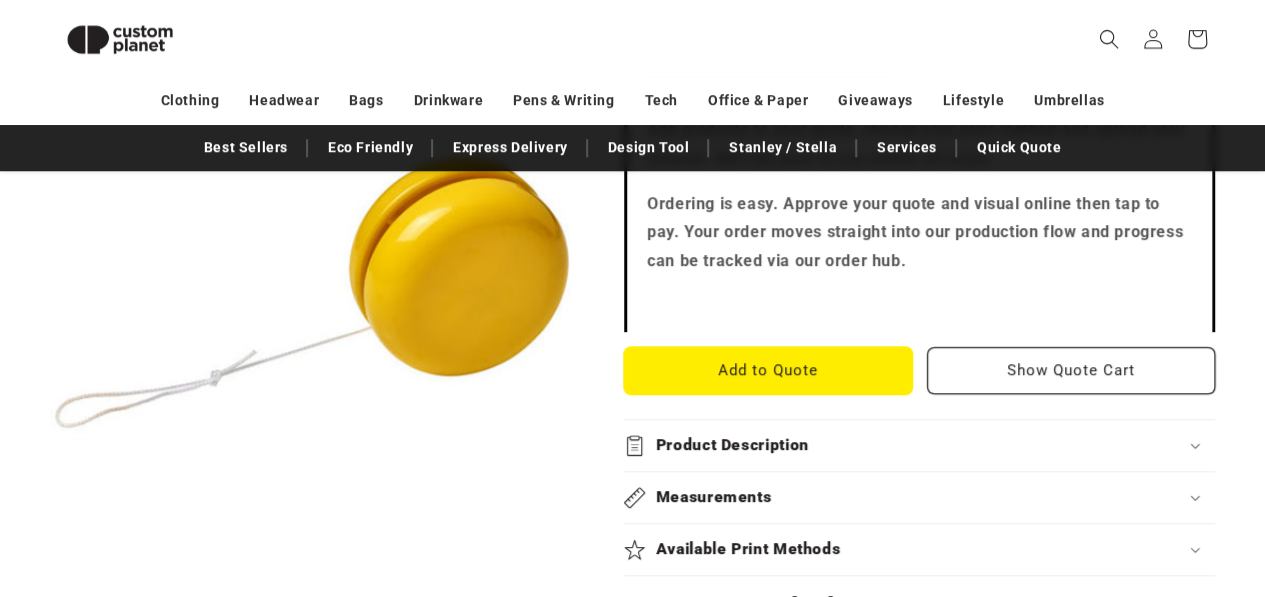 click on "Add to Quote" at bounding box center (768, 370) 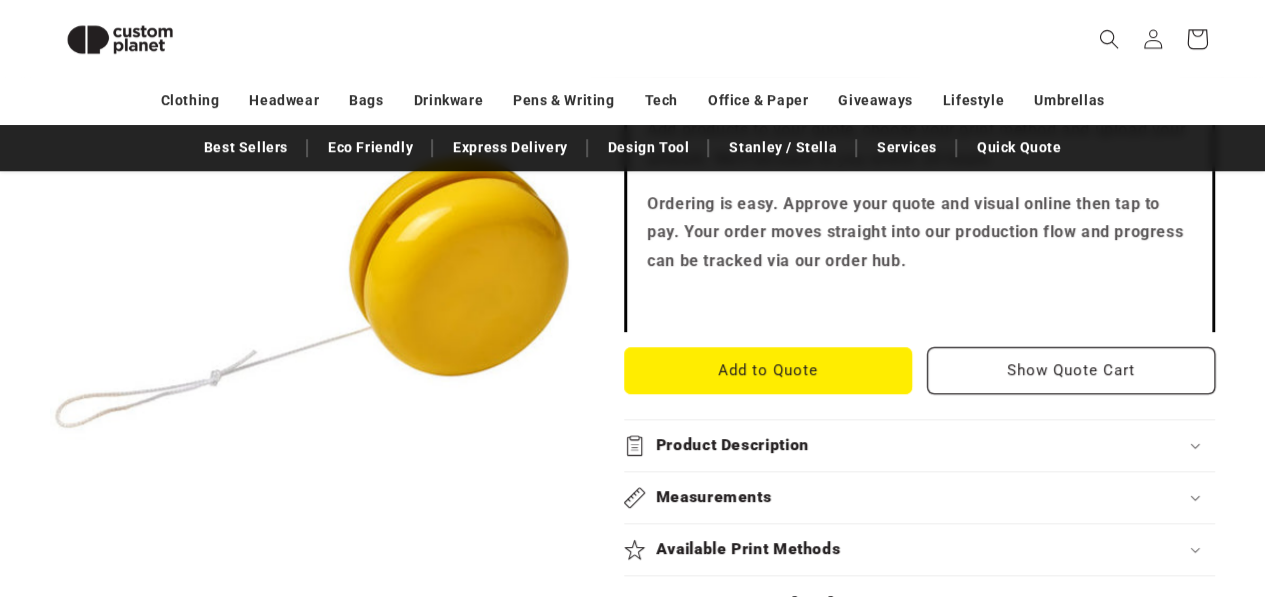click 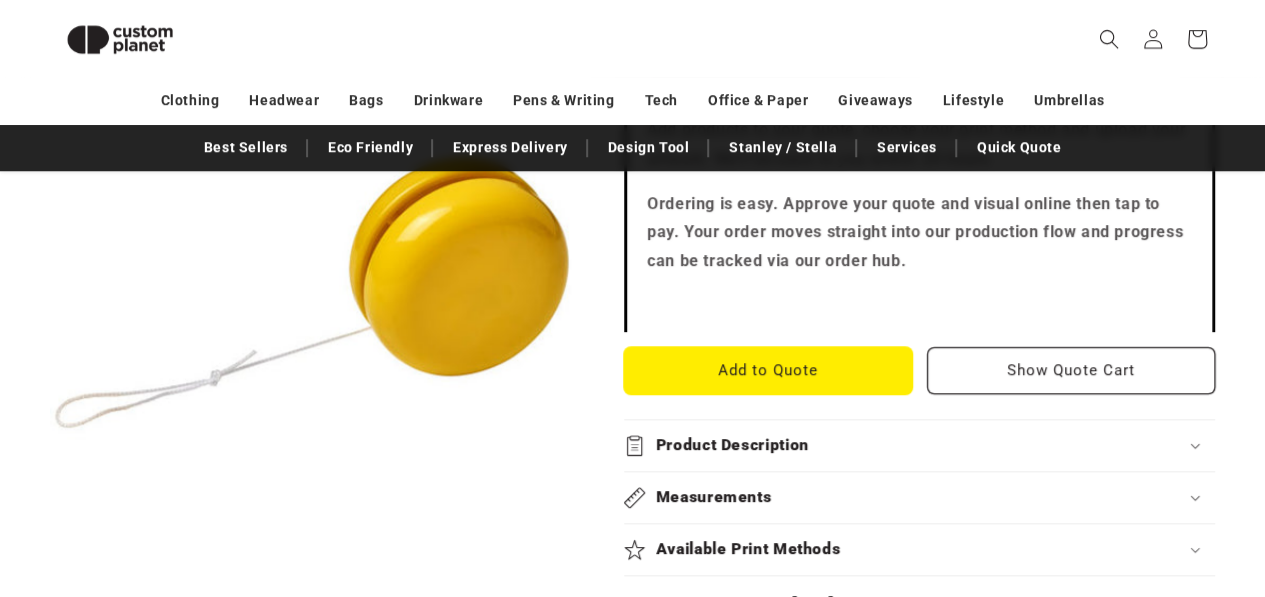 click on "Add to Quote" at bounding box center (768, 370) 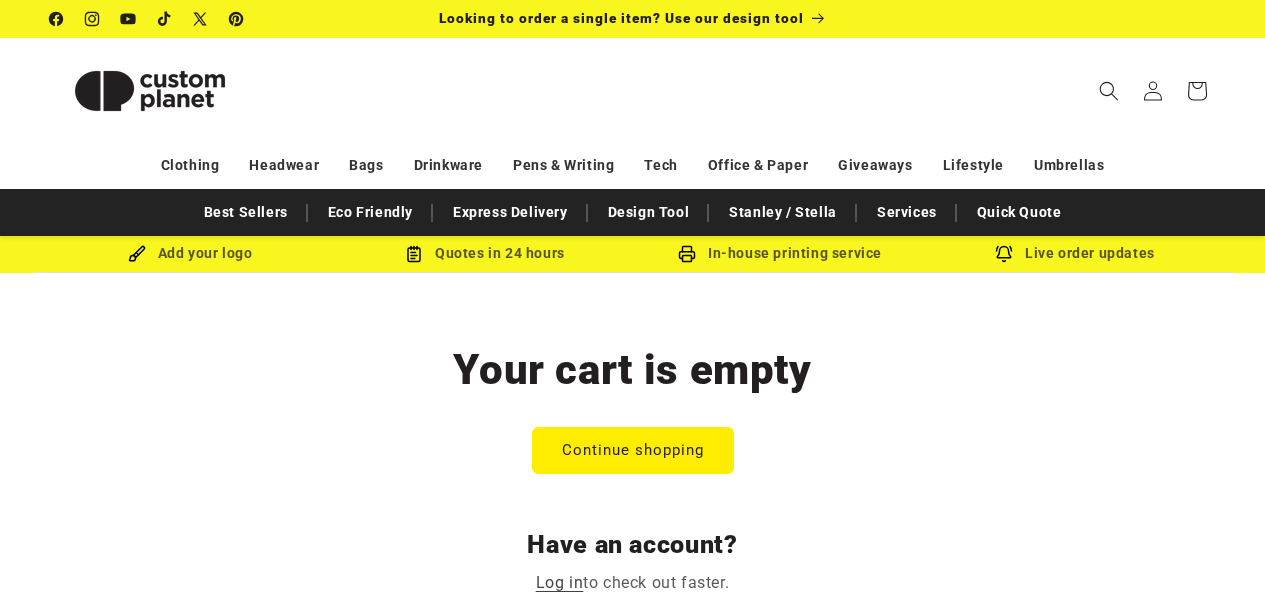 scroll, scrollTop: 0, scrollLeft: 0, axis: both 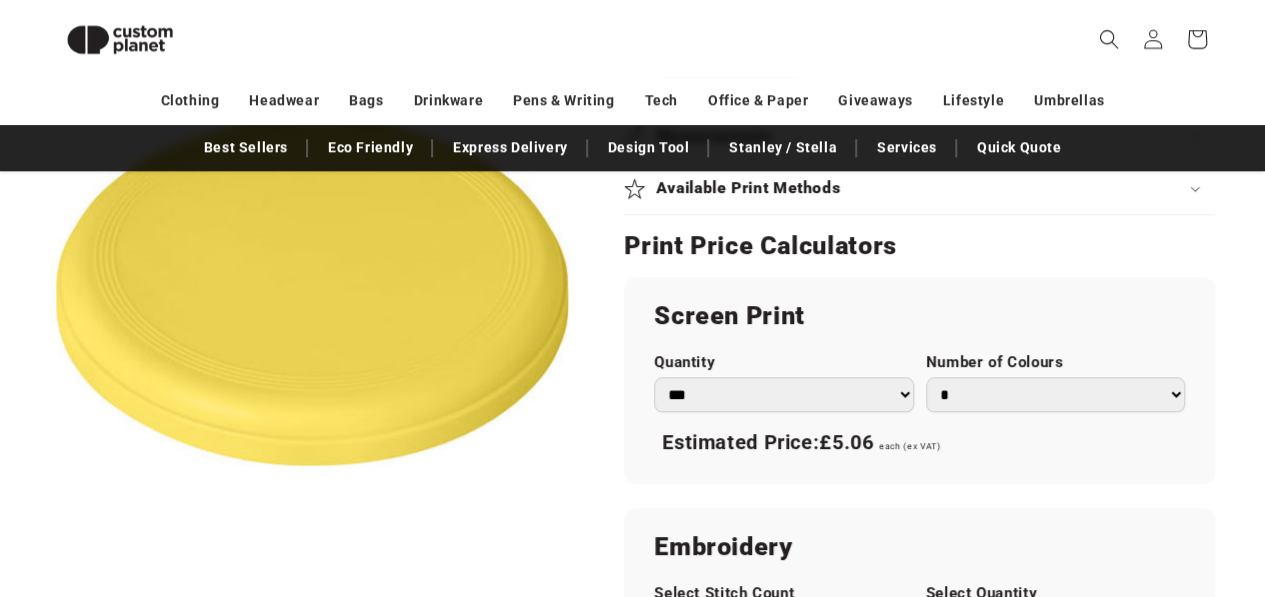 click on "***
***
***
****
****
****
*****
*****" at bounding box center (783, 394) 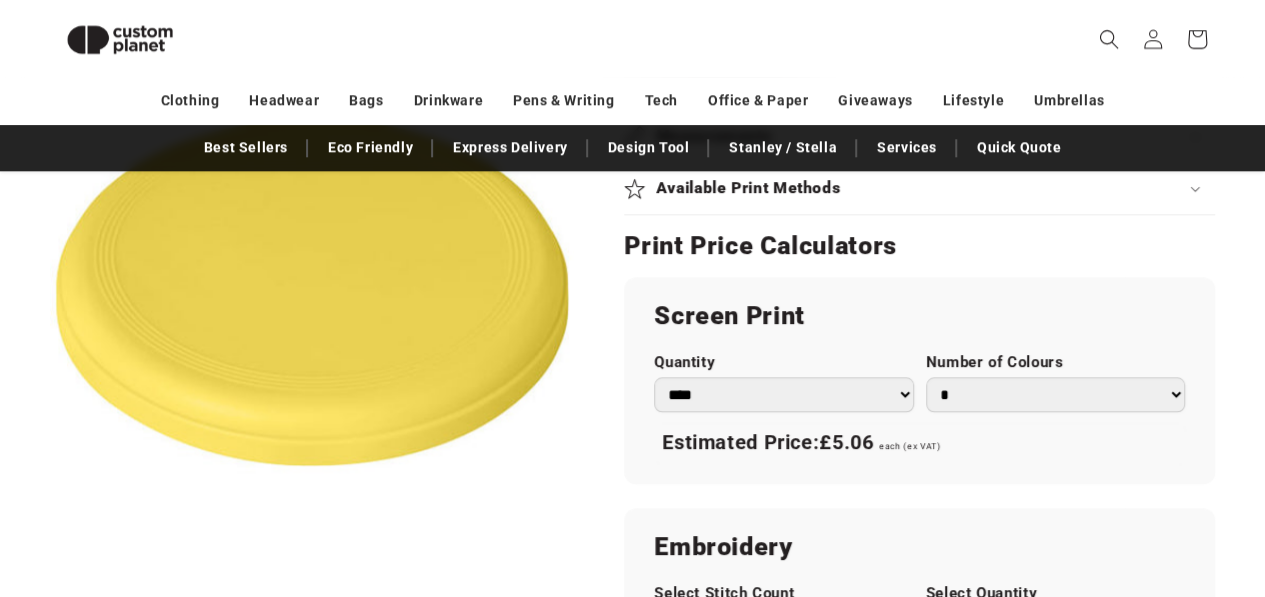 click on "***
***
***
****
****
****
*****
*****" at bounding box center [783, 394] 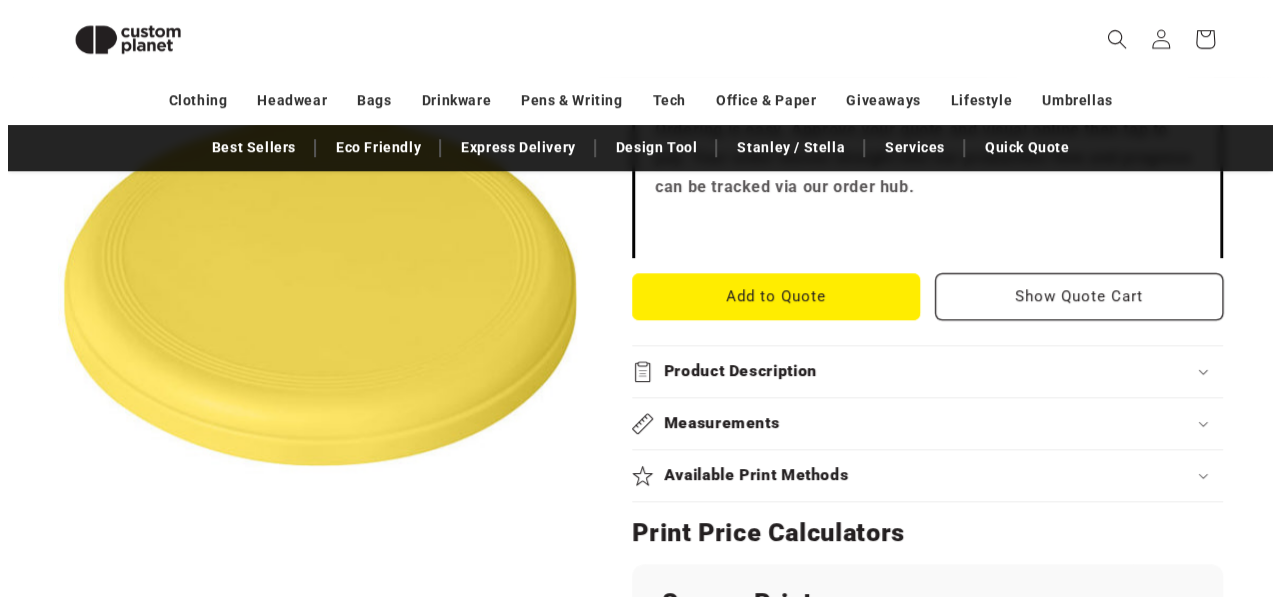 scroll, scrollTop: 750, scrollLeft: 0, axis: vertical 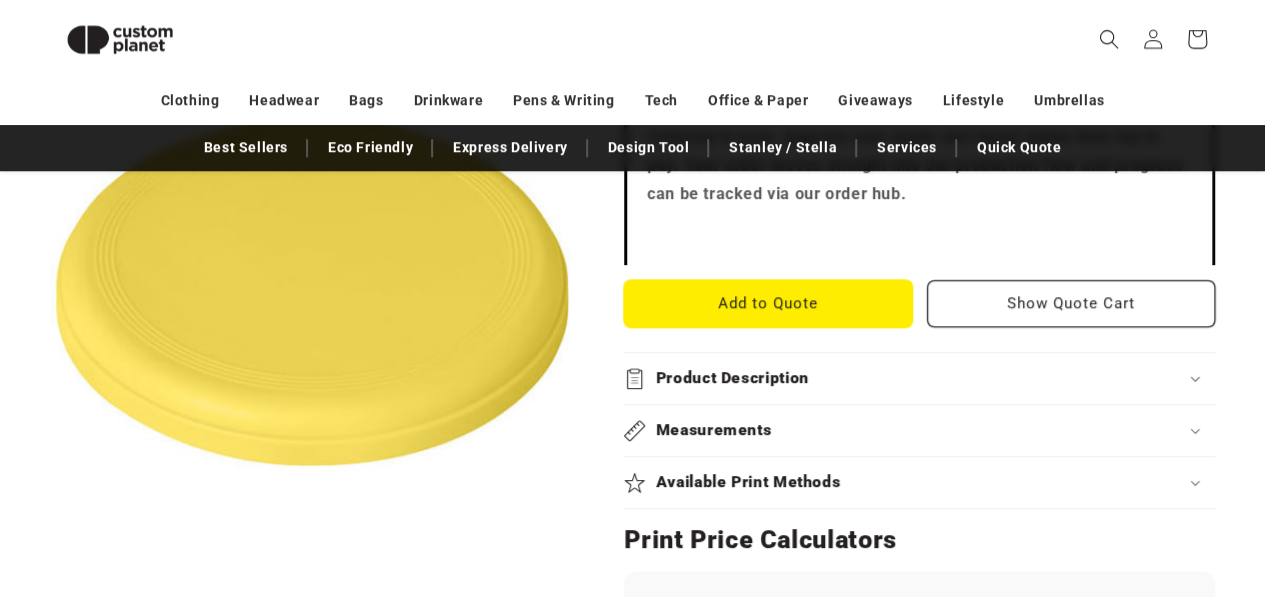 click on "Add to Quote" at bounding box center [768, 303] 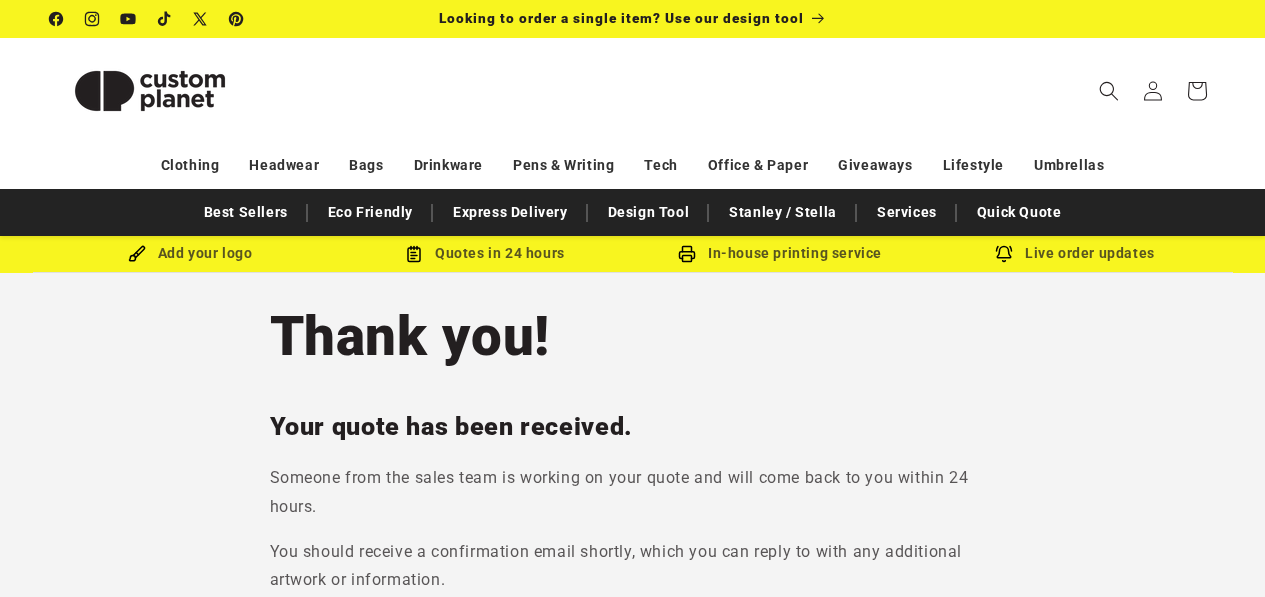 scroll, scrollTop: 0, scrollLeft: 0, axis: both 